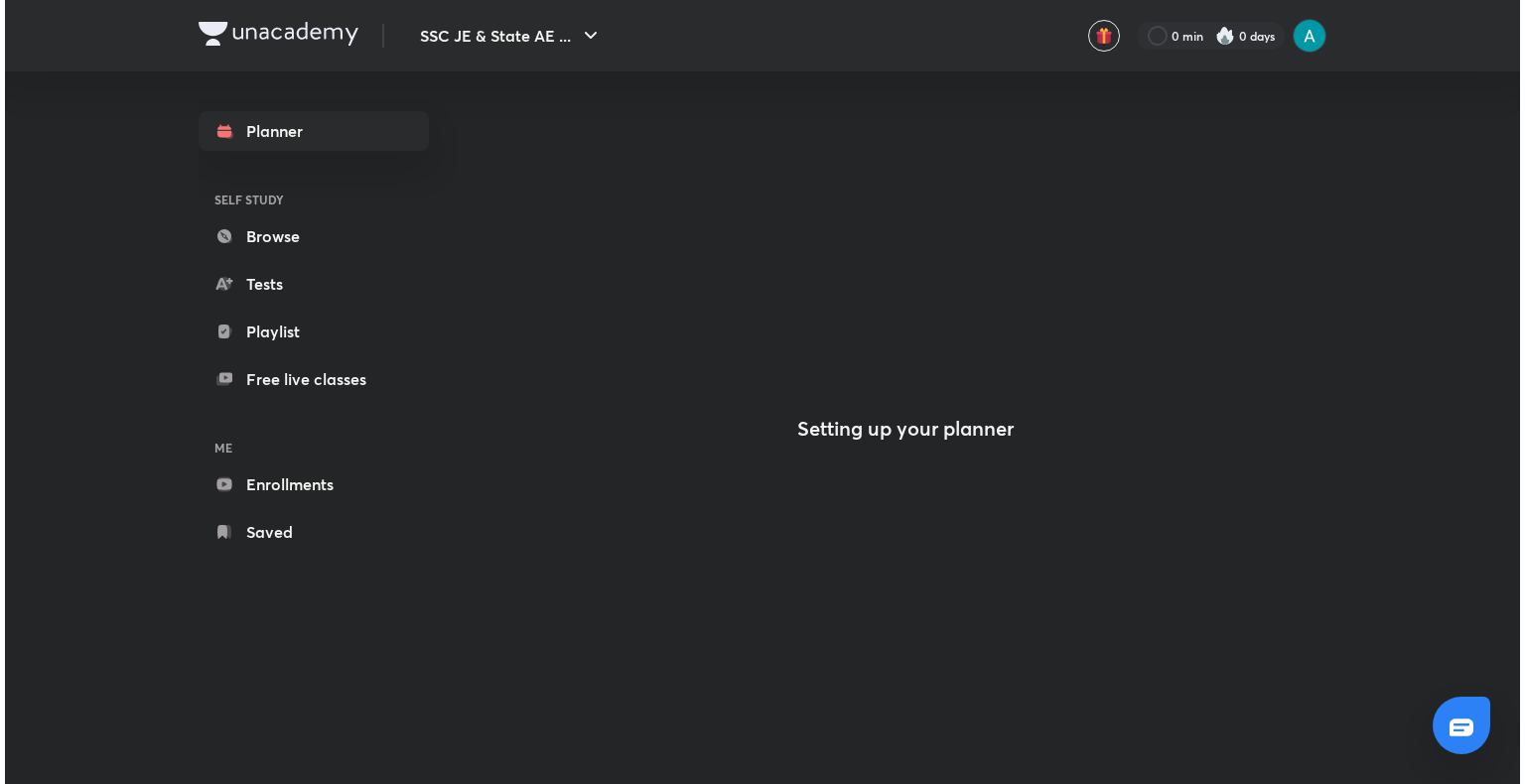 scroll, scrollTop: 0, scrollLeft: 0, axis: both 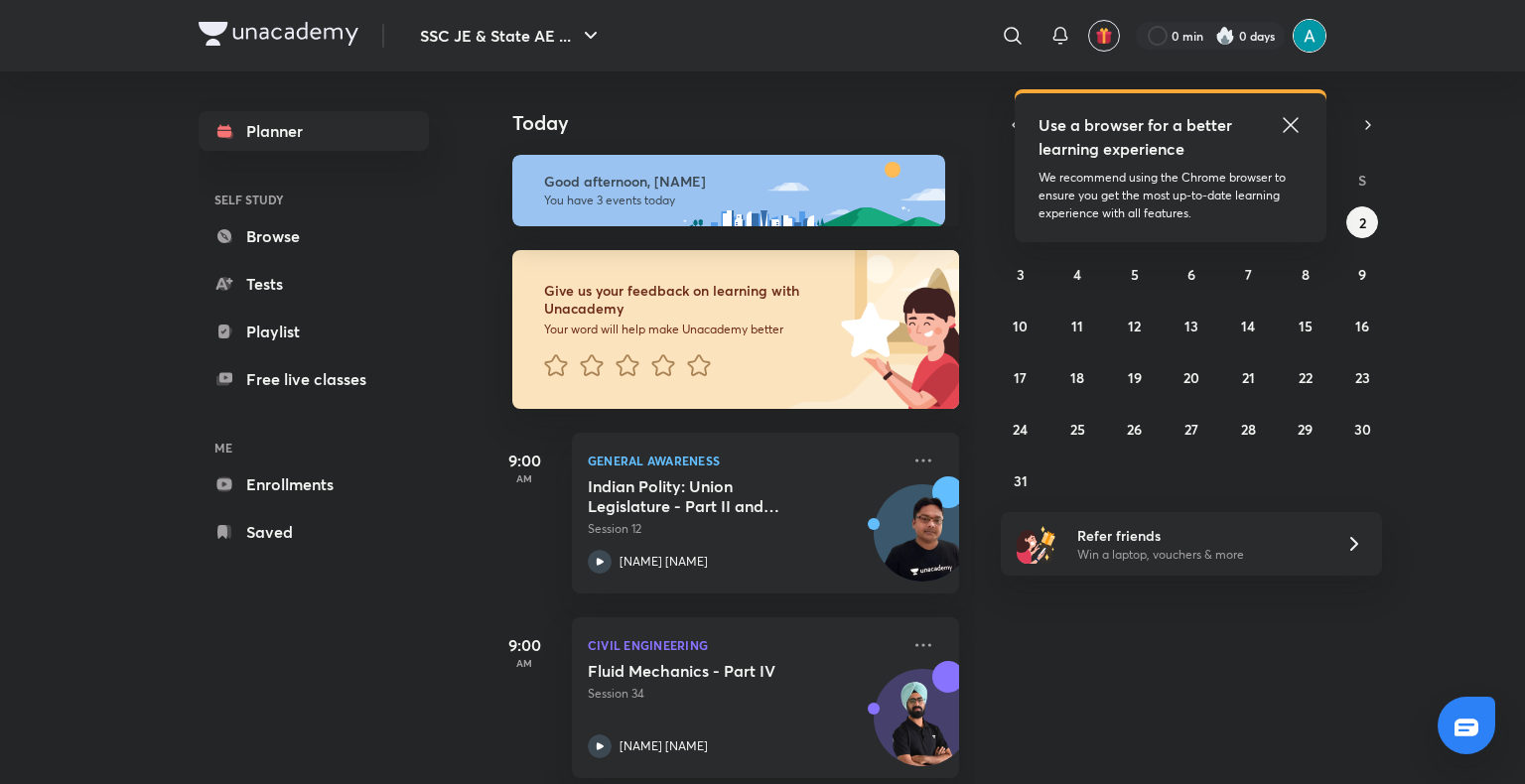 click at bounding box center (1310, 36) 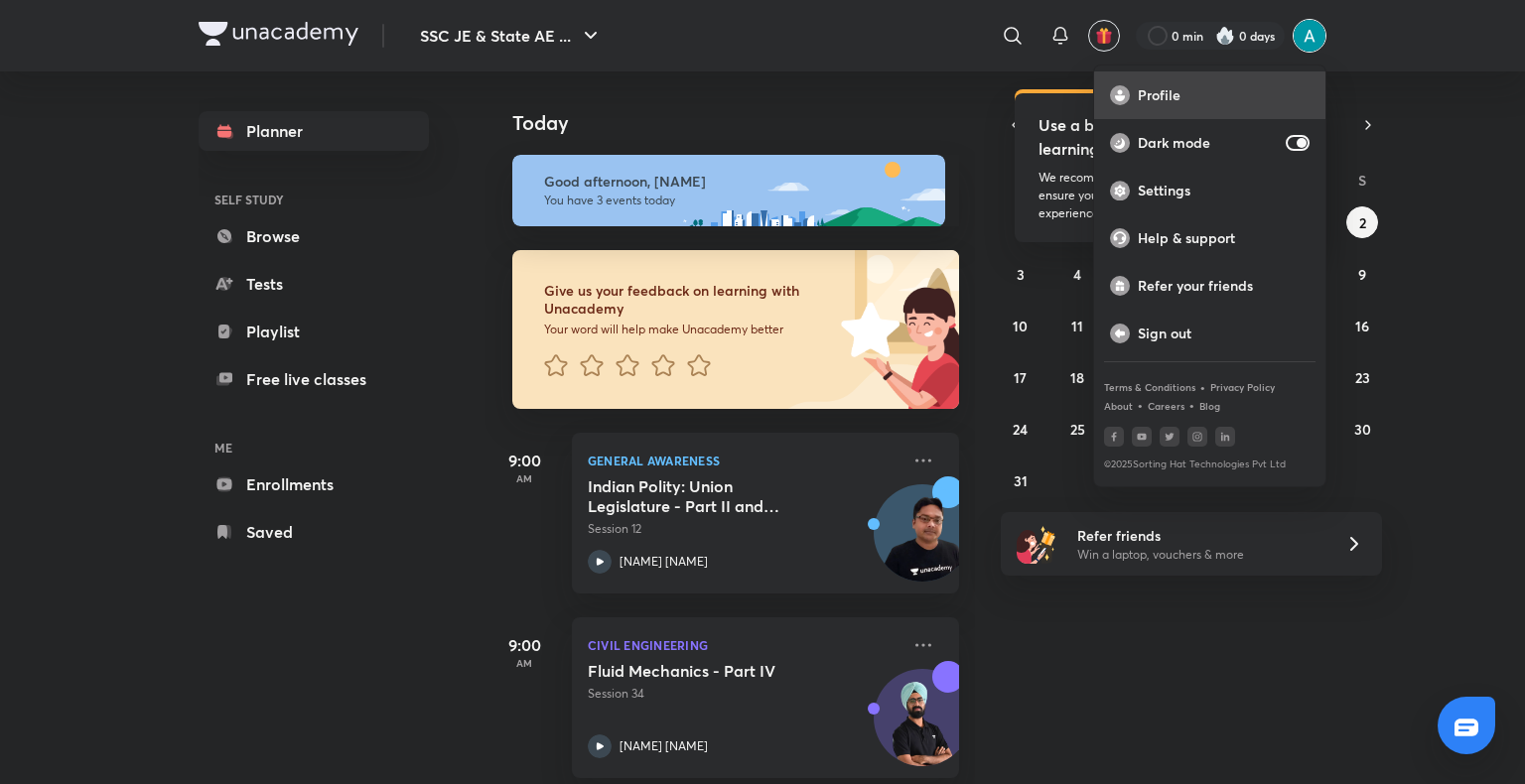 click on "Profile" at bounding box center (1223, 95) 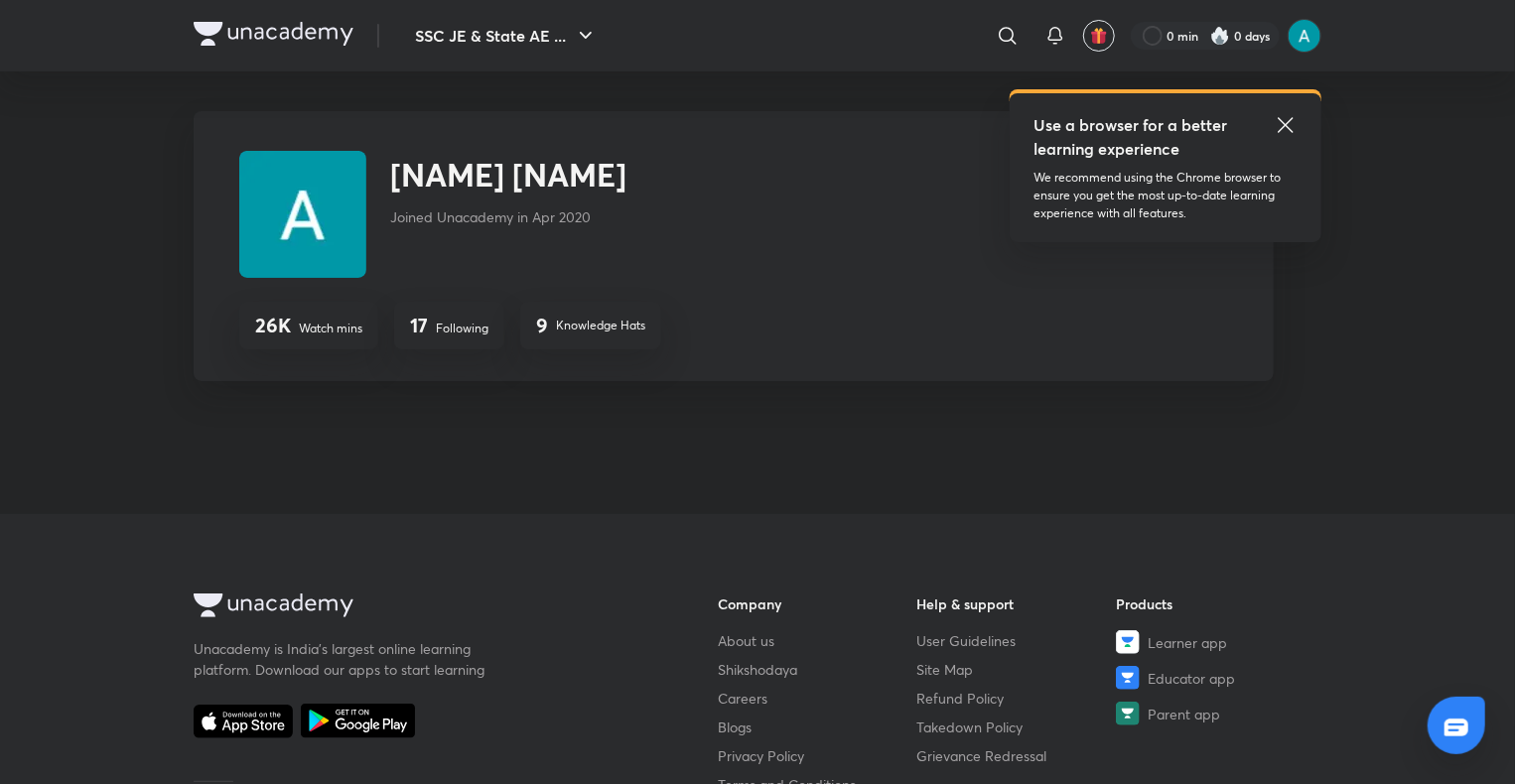 click on "Following" at bounding box center [462, 328] 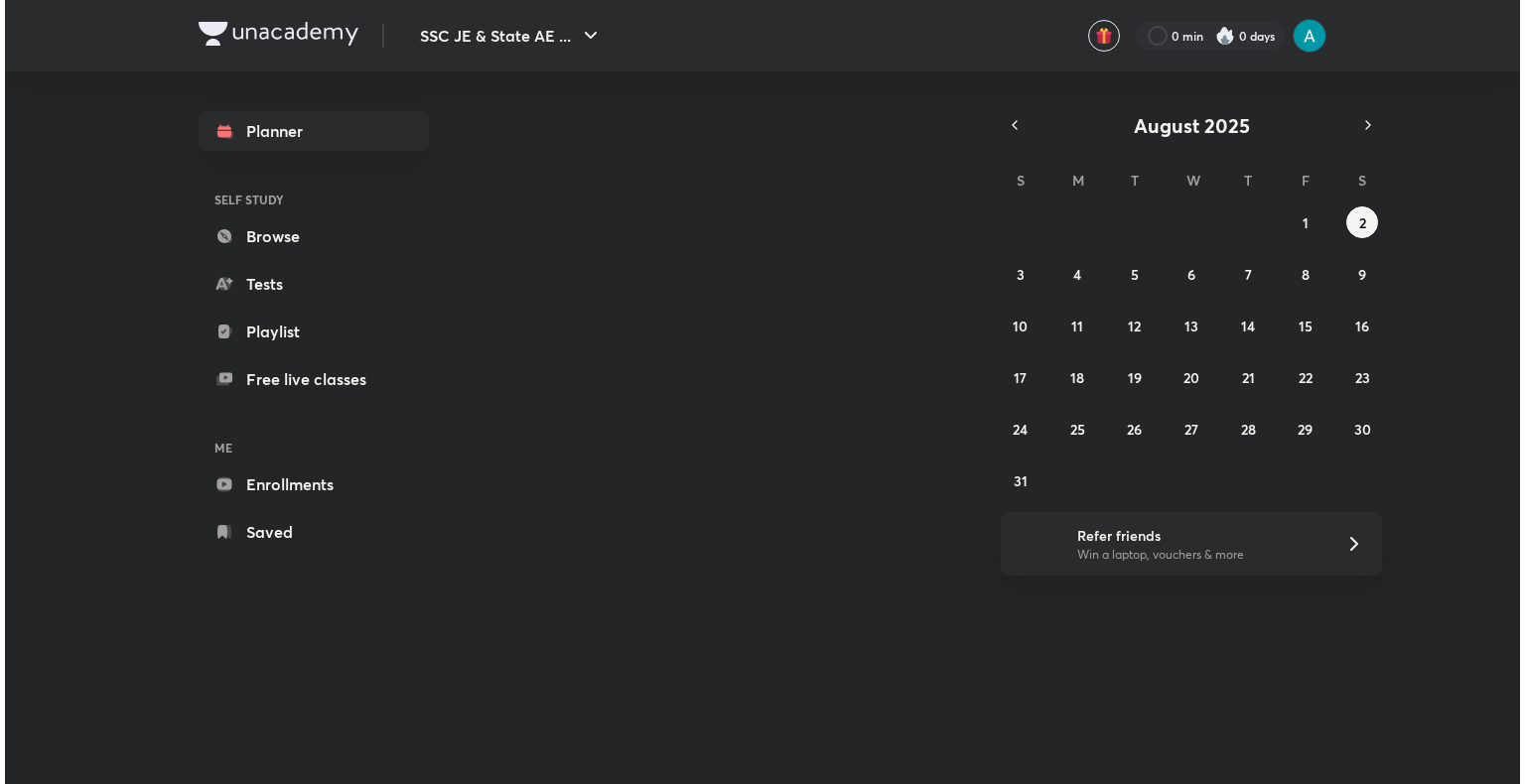 scroll, scrollTop: 0, scrollLeft: 0, axis: both 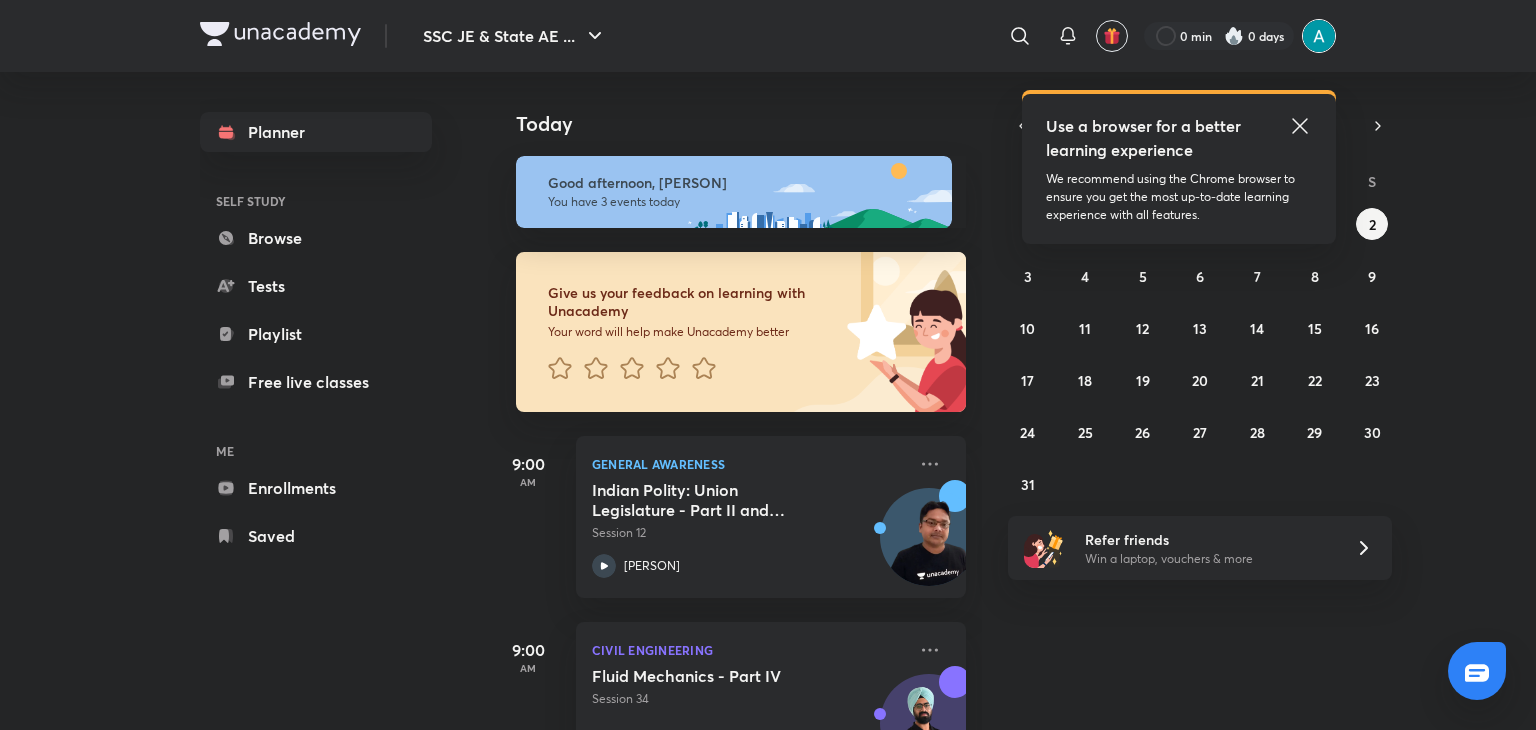click at bounding box center [1319, 36] 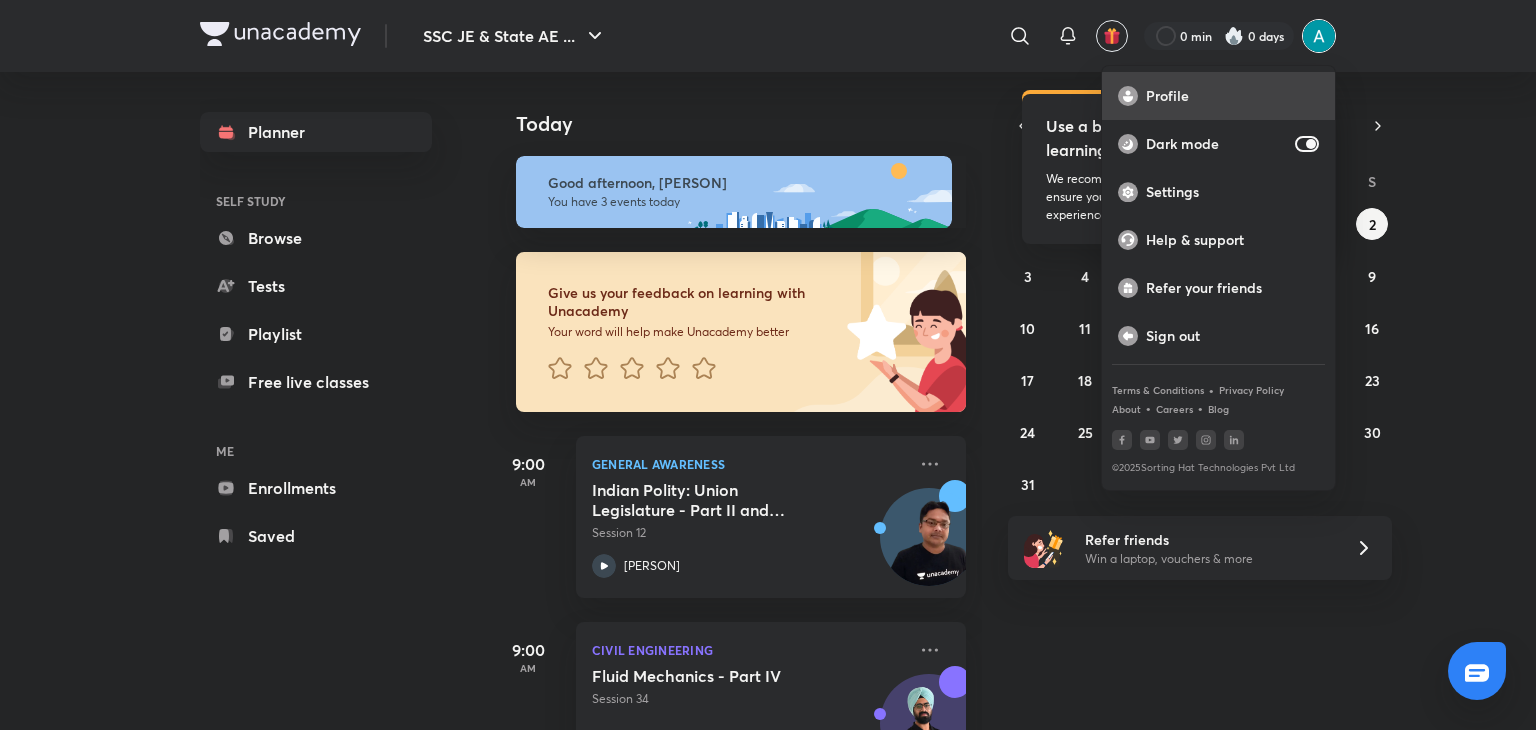 click on "Profile" at bounding box center [1232, 96] 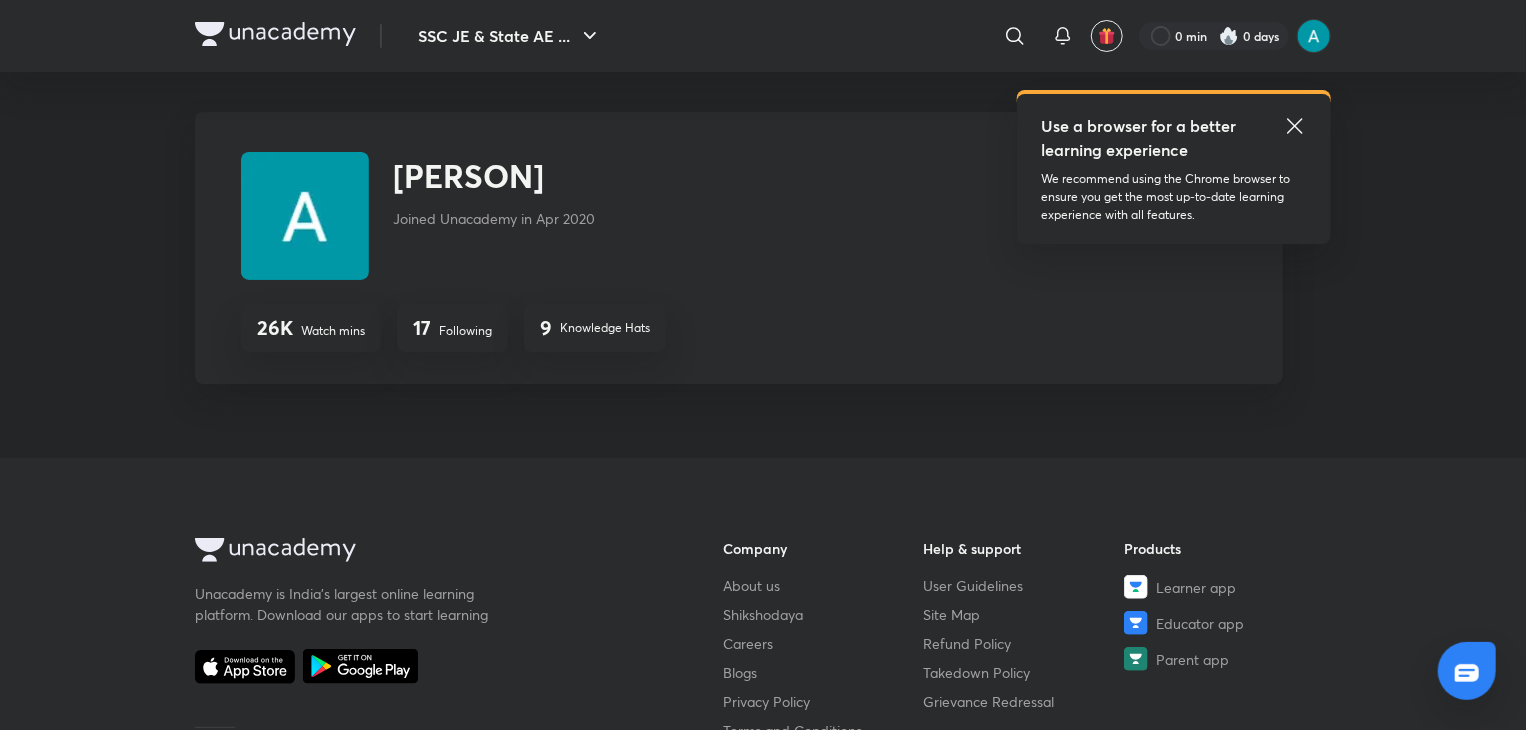 click on "Following" at bounding box center (465, 331) 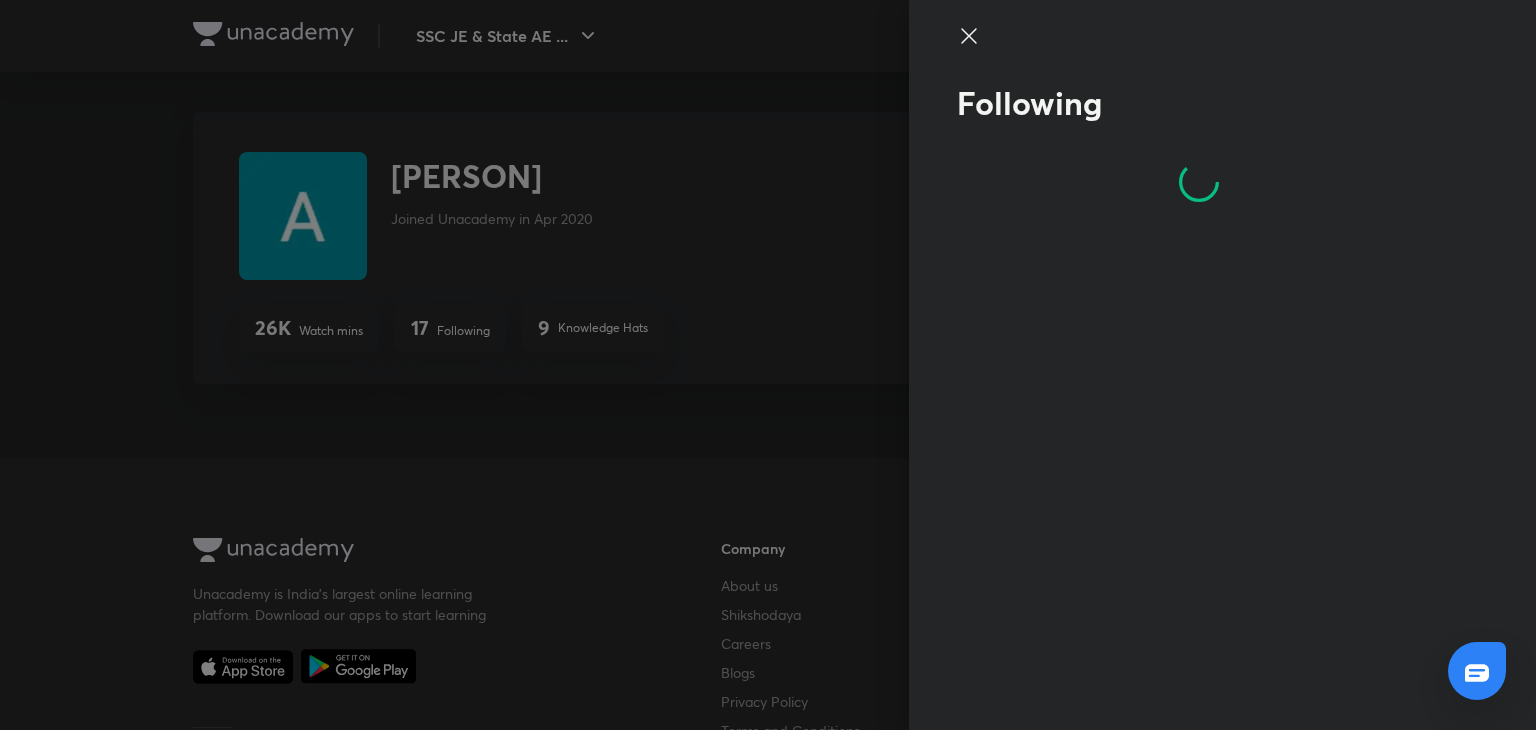 click at bounding box center (768, 365) 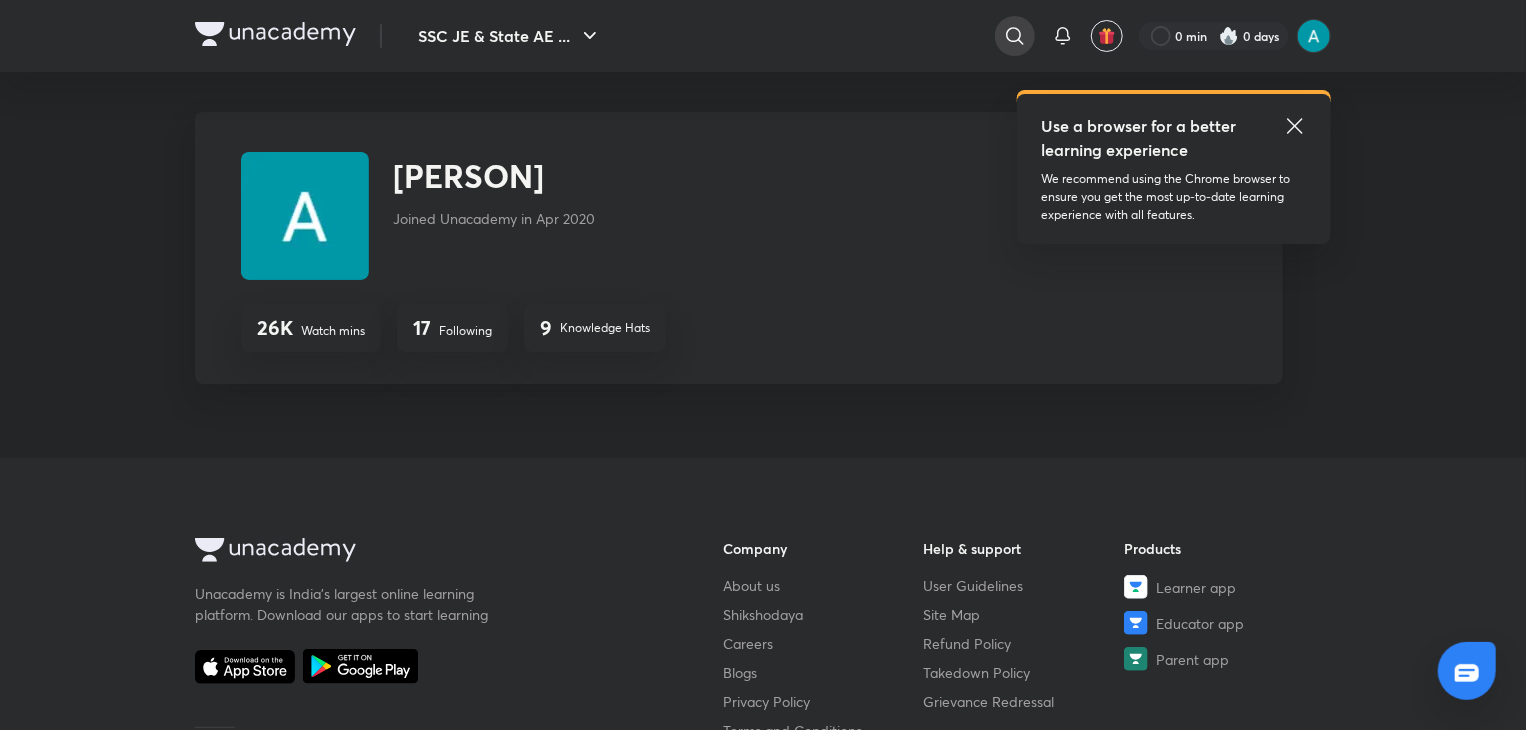 click 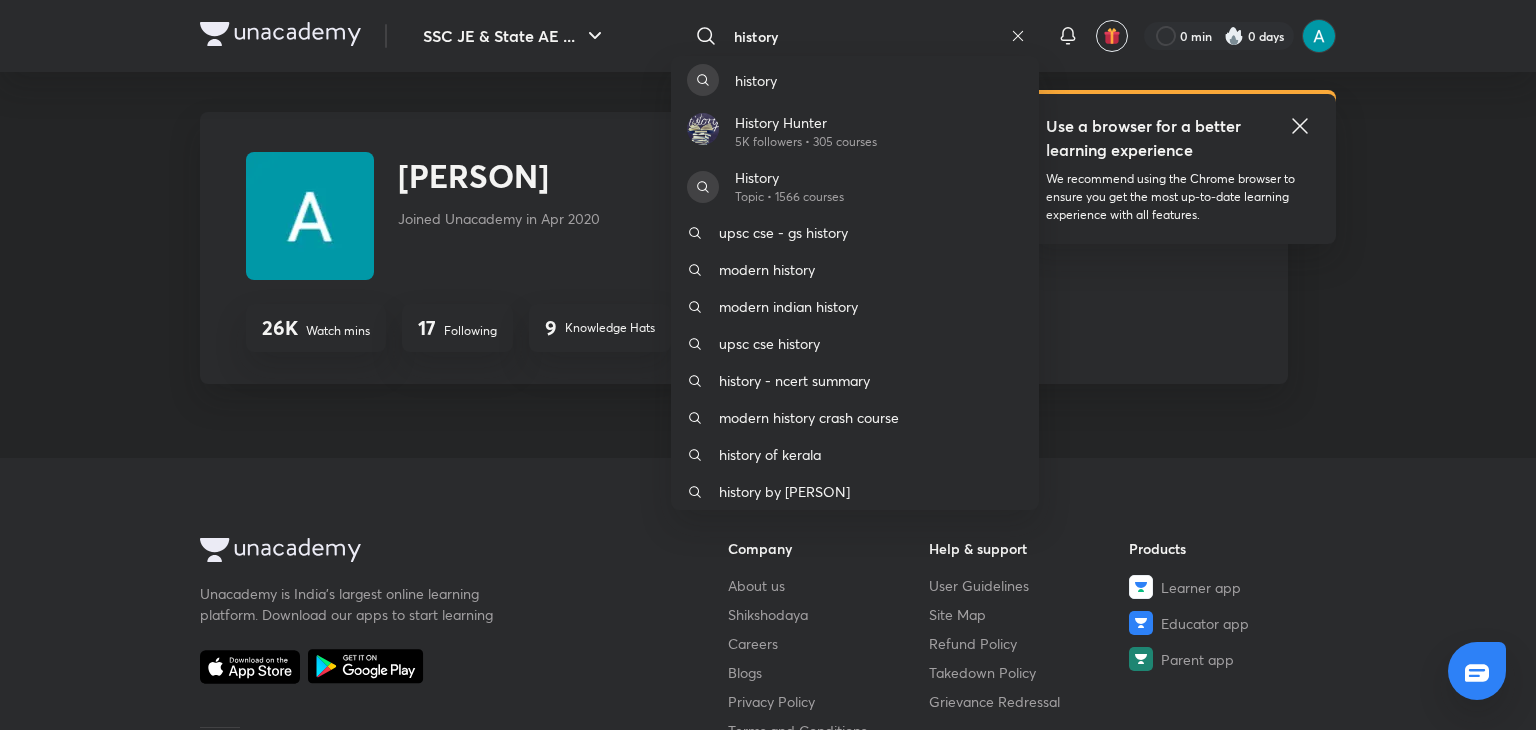 type on "history" 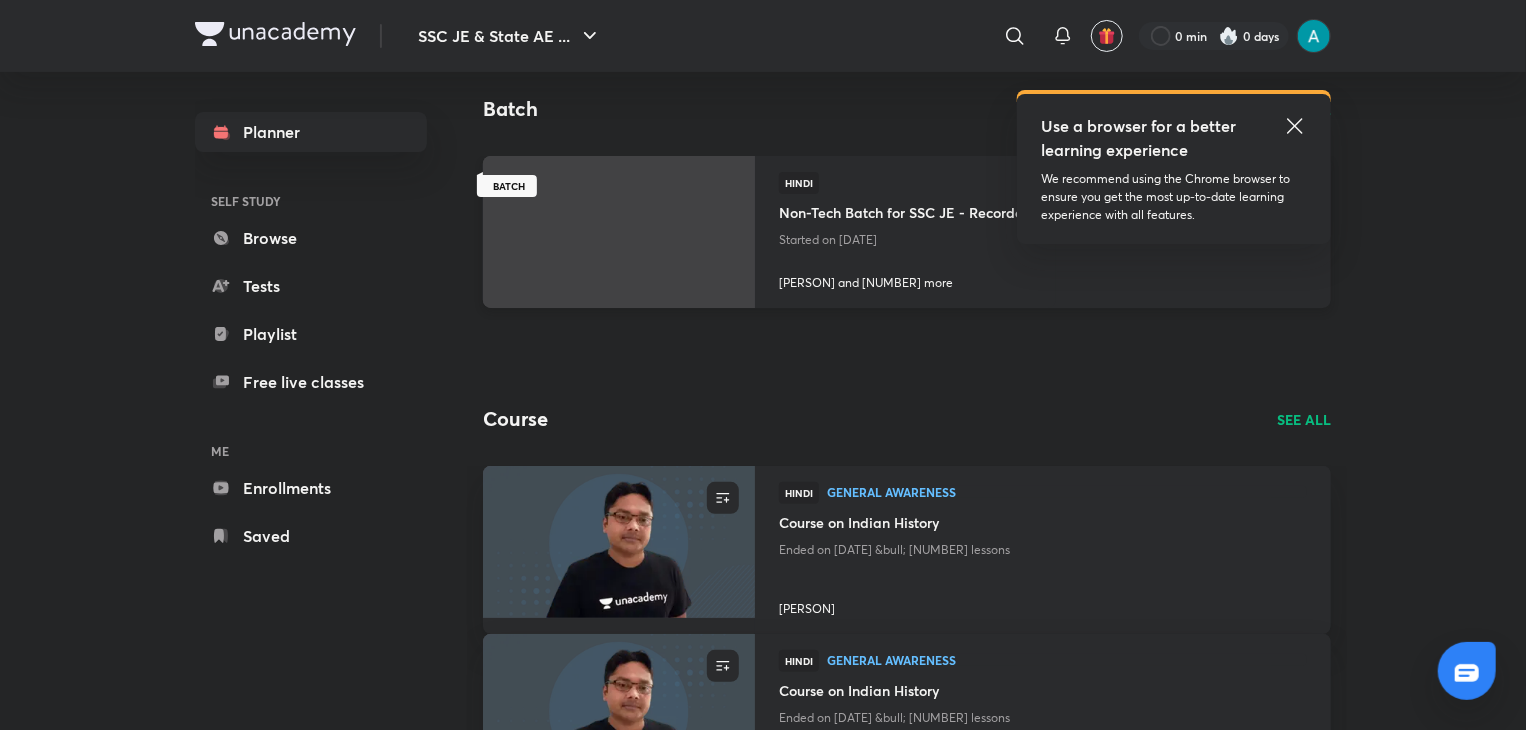 scroll, scrollTop: 96, scrollLeft: 0, axis: vertical 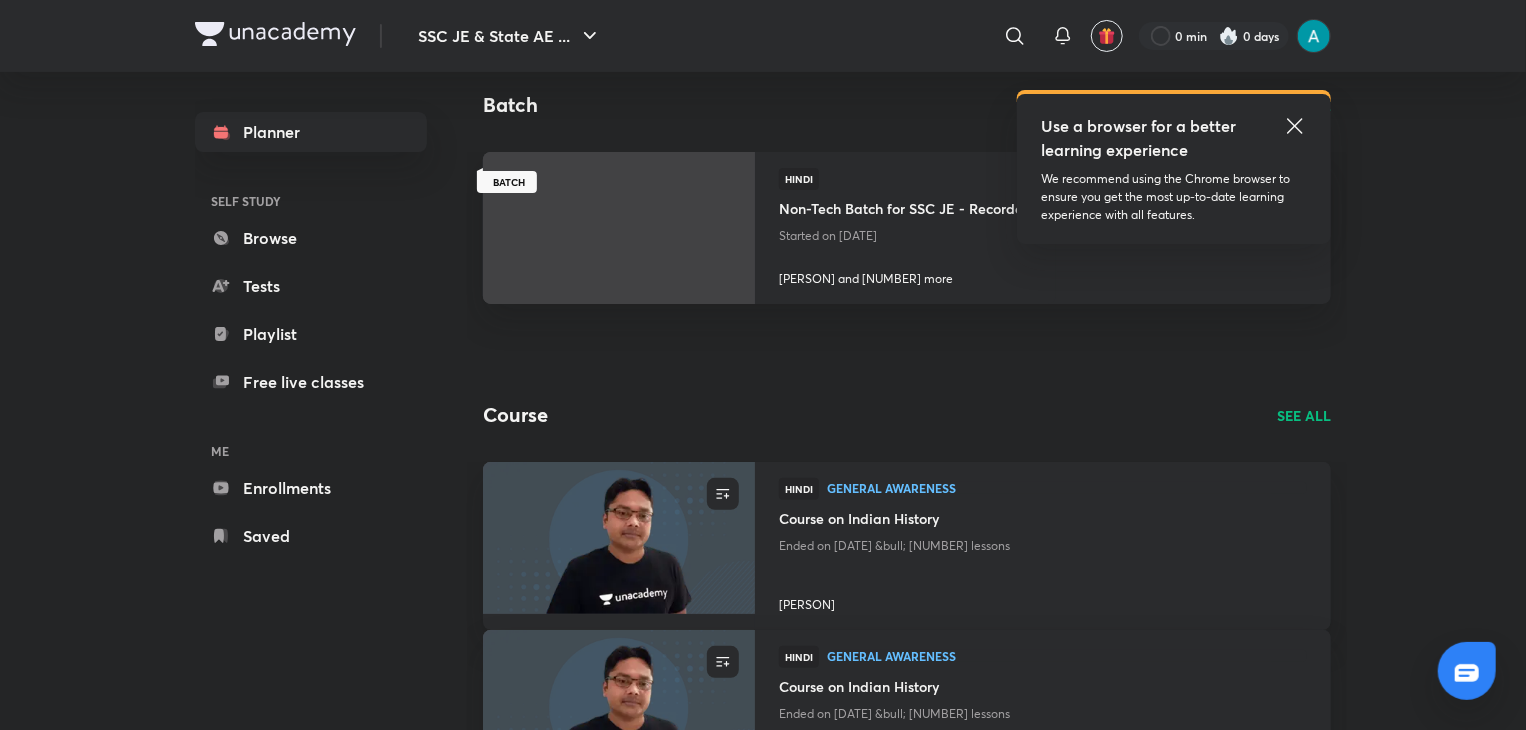 click on "SEE ALL" at bounding box center [1304, 415] 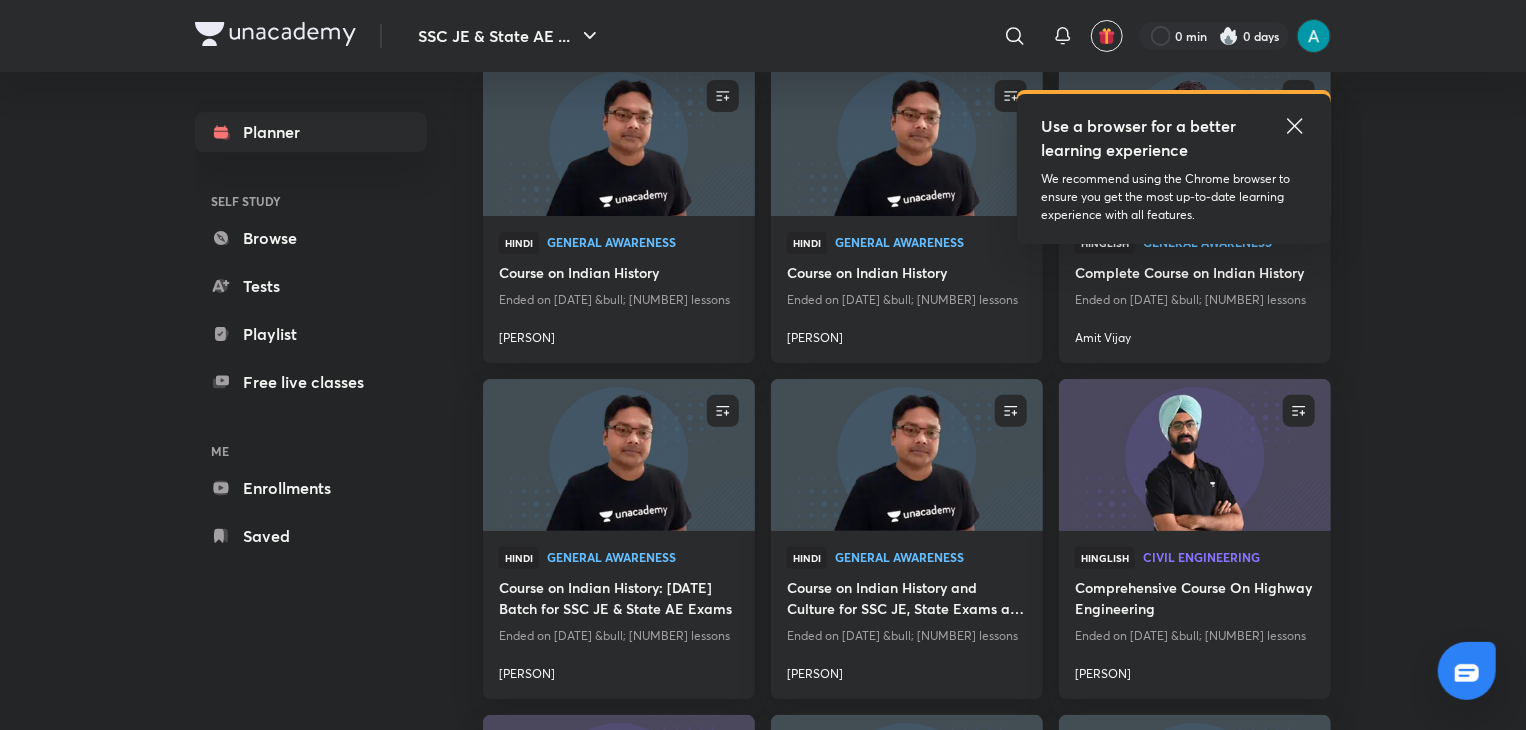 scroll, scrollTop: 0, scrollLeft: 0, axis: both 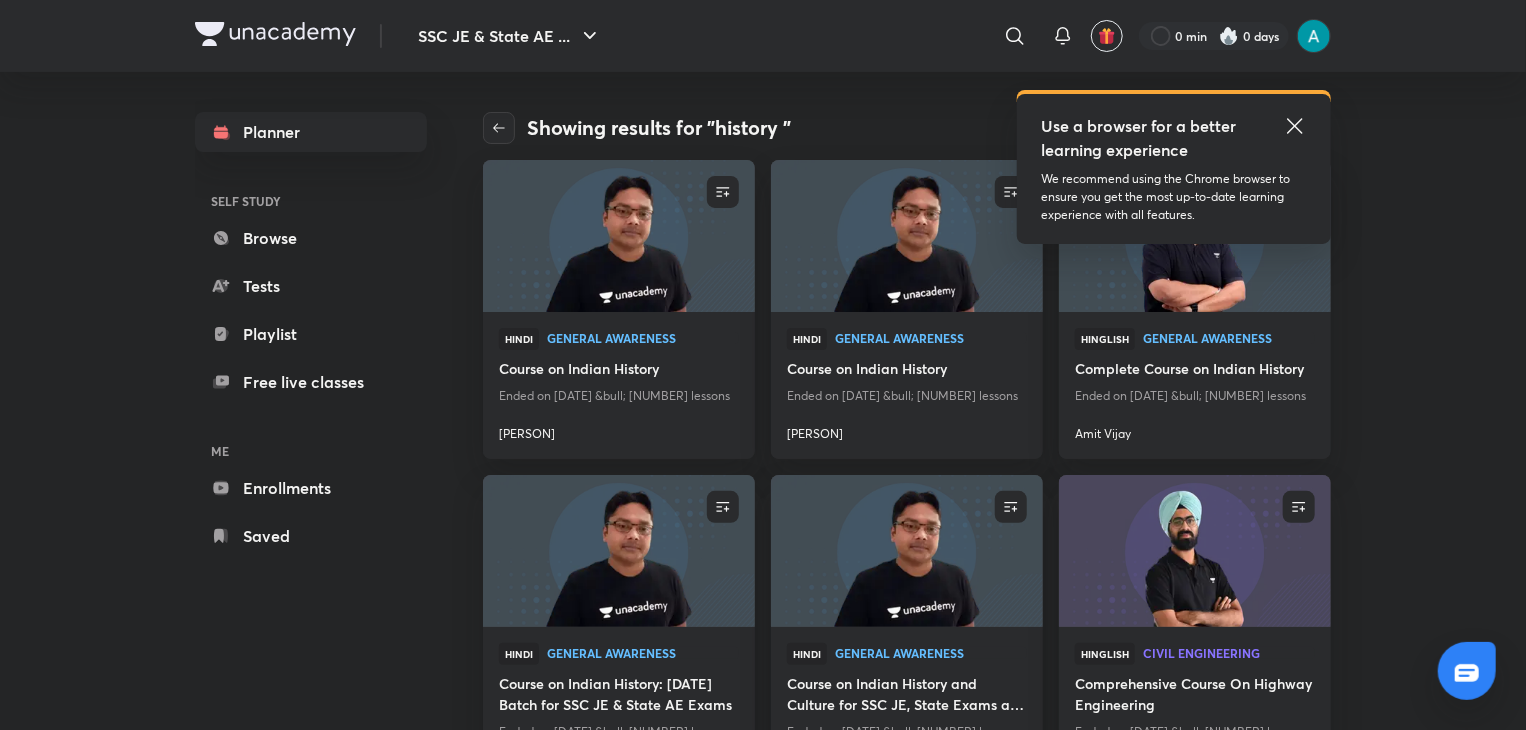 click 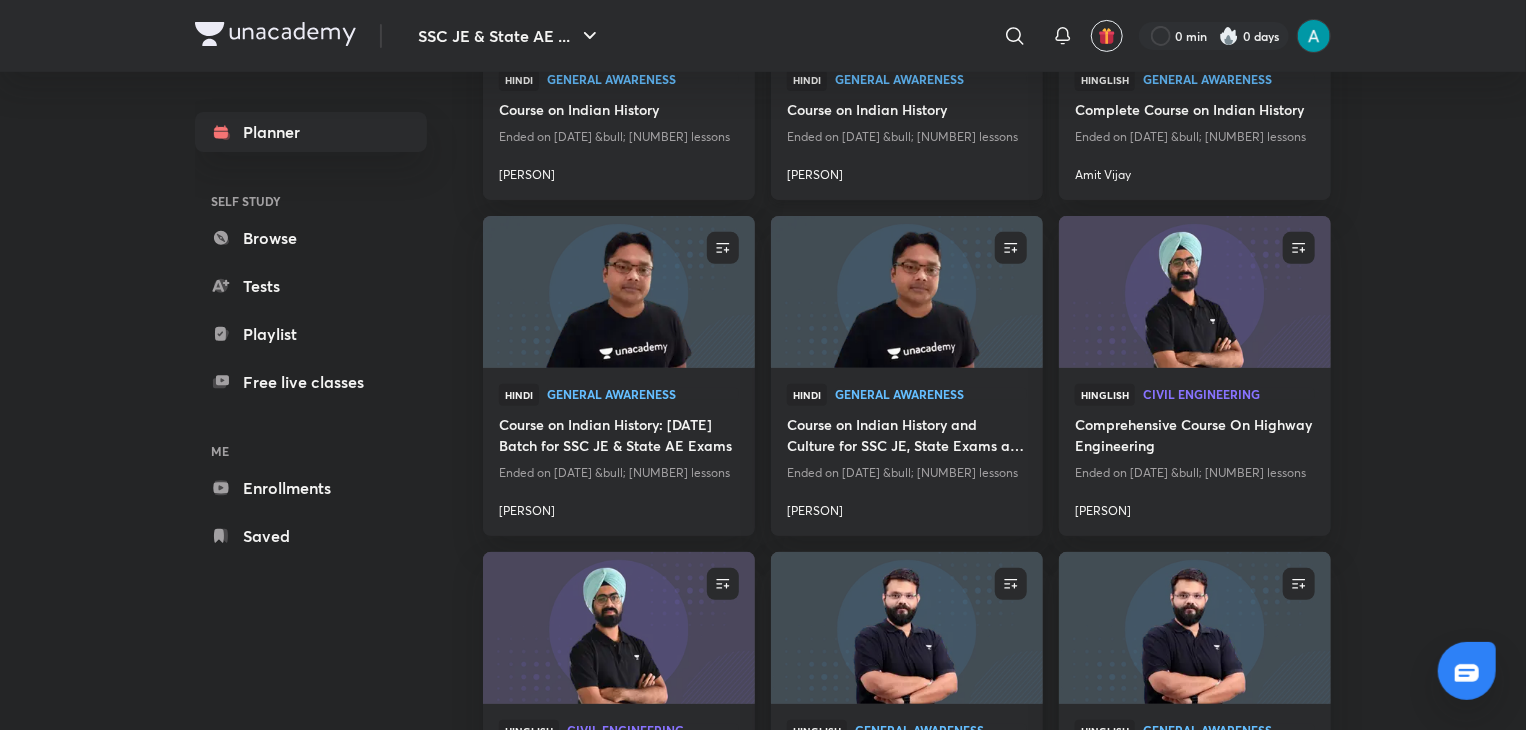 scroll, scrollTop: 258, scrollLeft: 0, axis: vertical 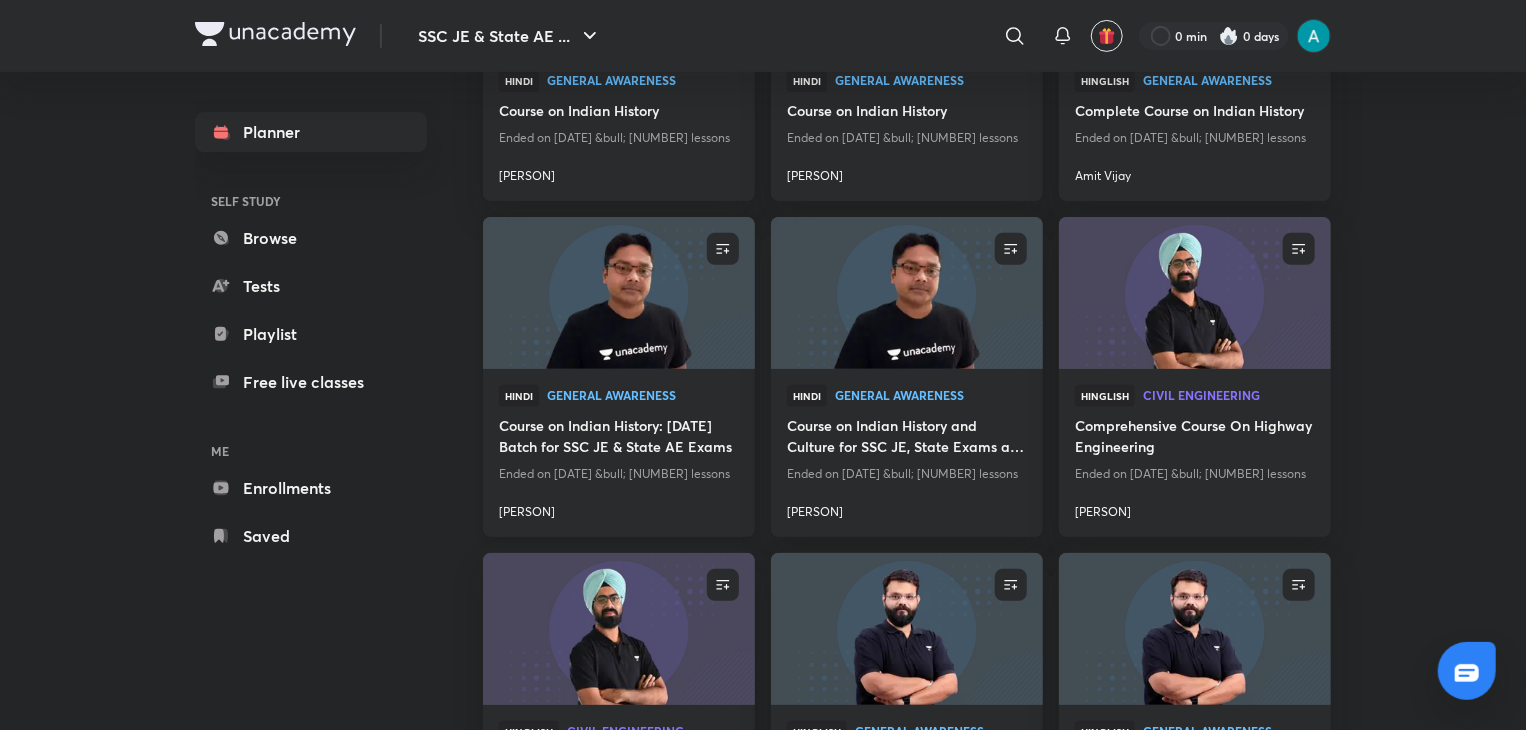 click on "Course on Indian History: Feb 2023 Batch for SSC JE & State AE Exams" at bounding box center [619, 438] 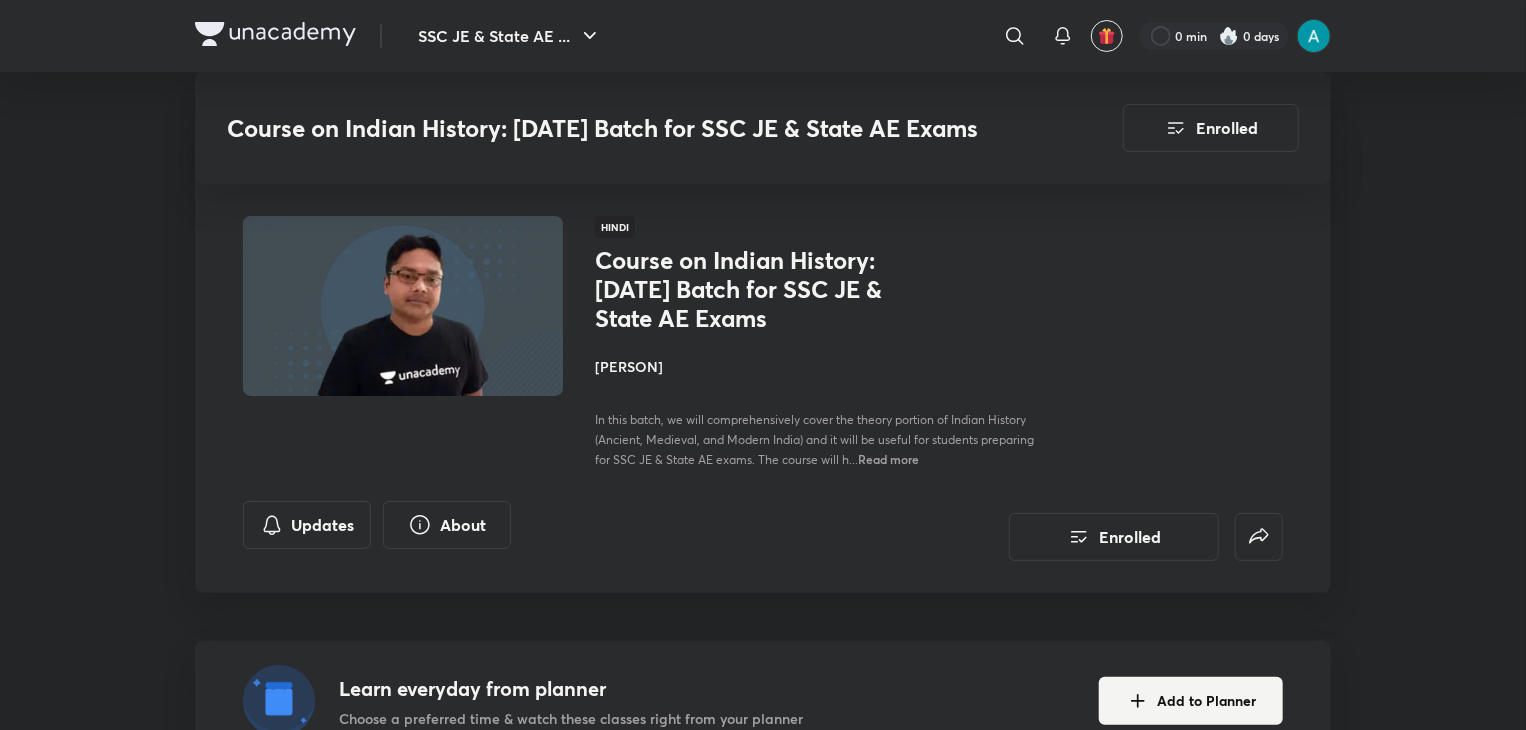 scroll, scrollTop: 532, scrollLeft: 0, axis: vertical 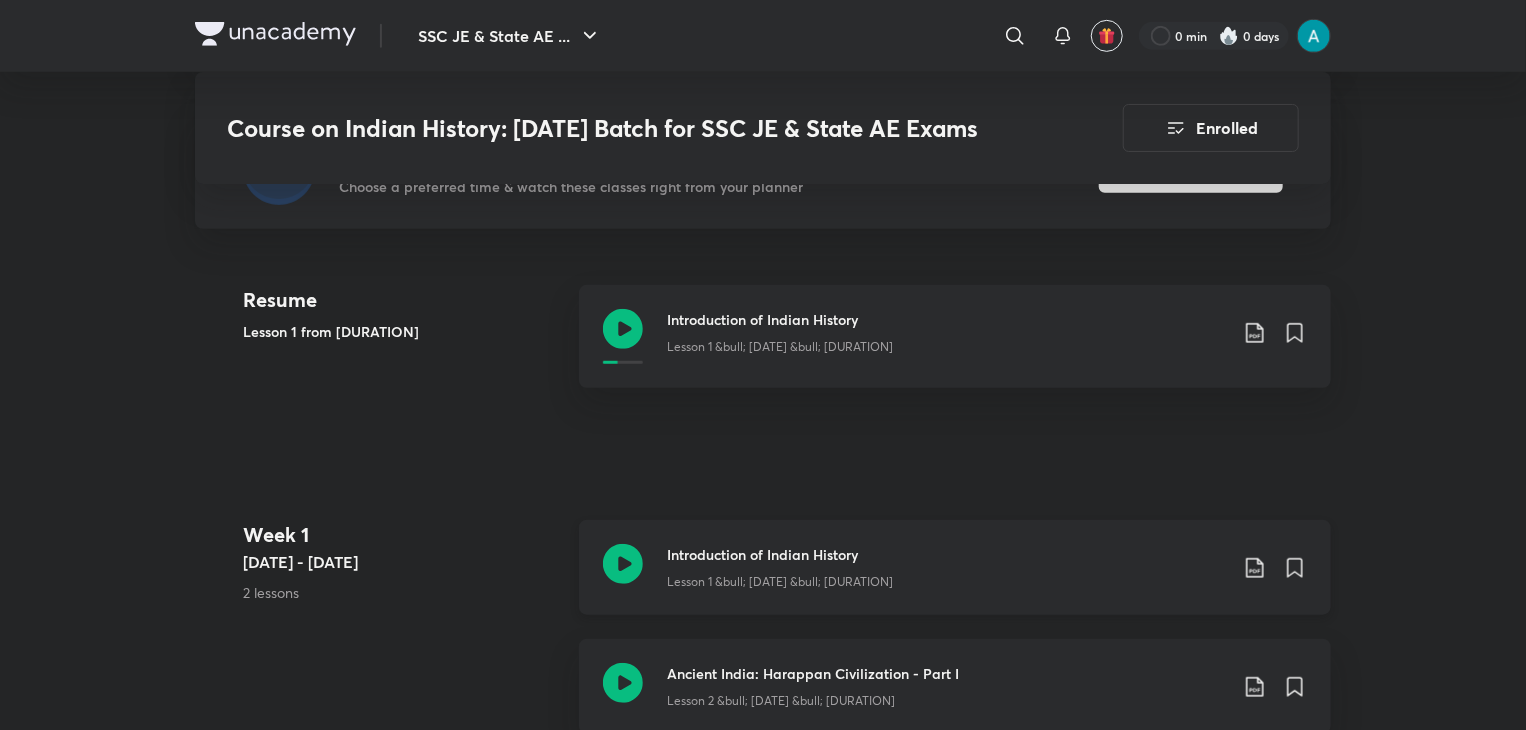 click 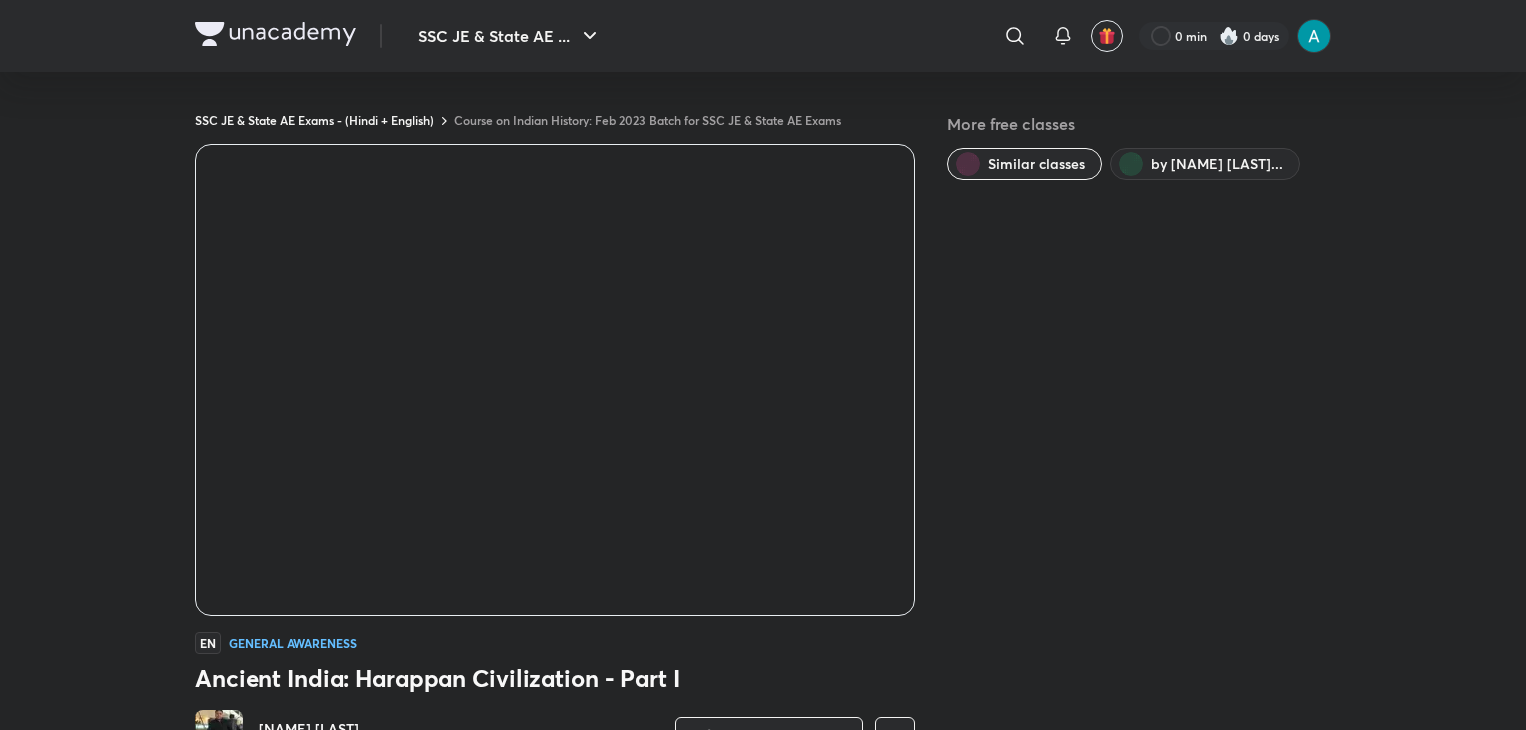 scroll, scrollTop: 0, scrollLeft: 0, axis: both 